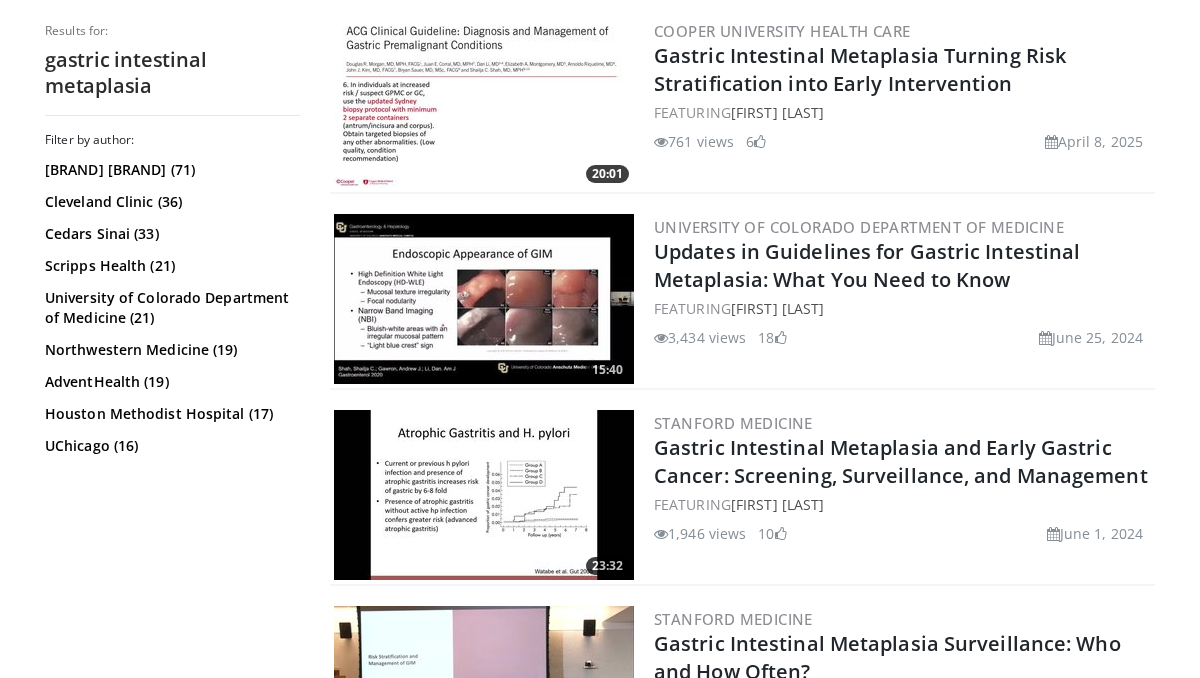 scroll, scrollTop: 560, scrollLeft: 0, axis: vertical 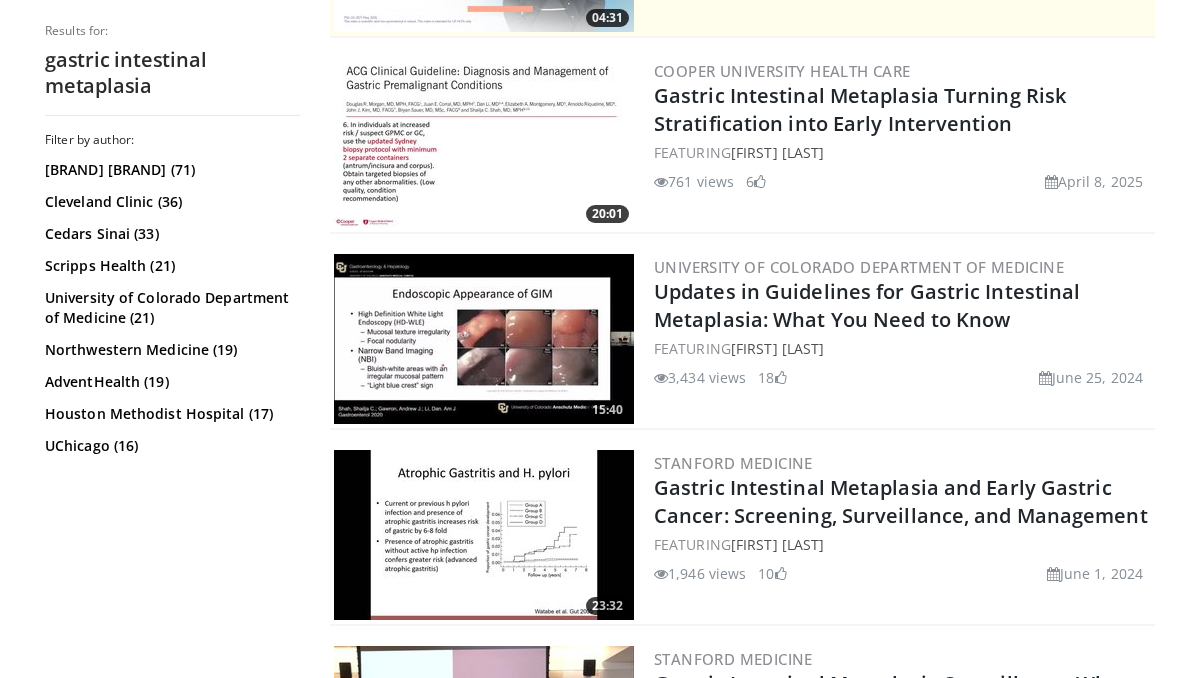 click at bounding box center [484, 143] 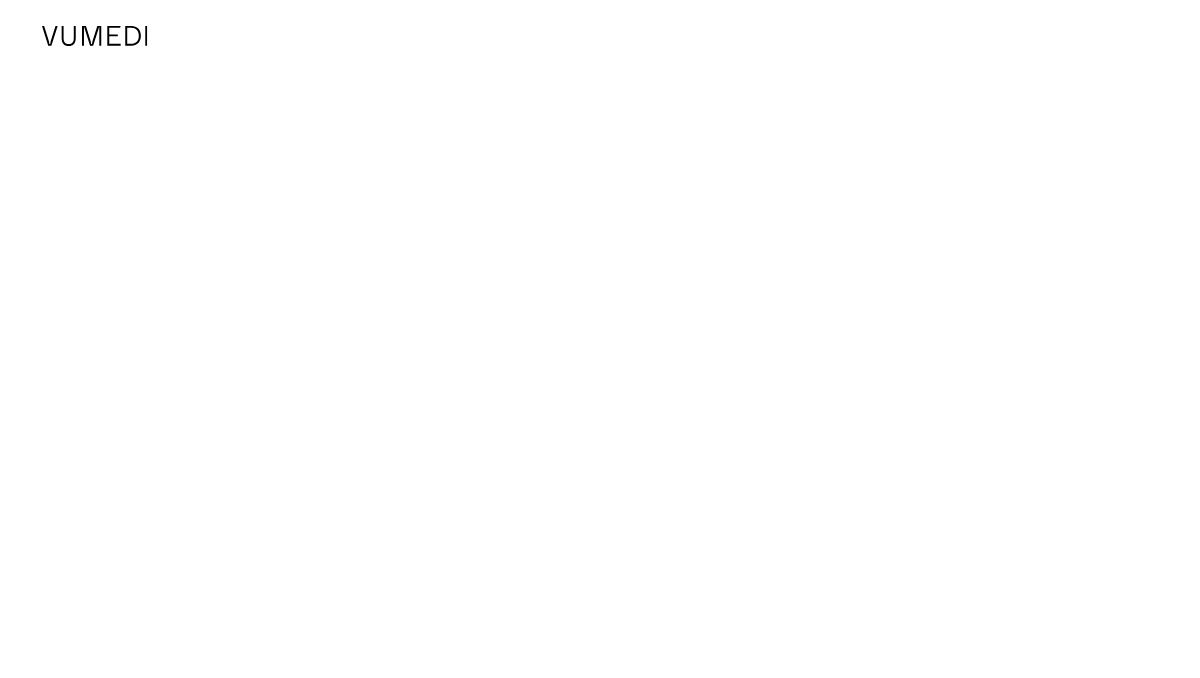 scroll, scrollTop: 0, scrollLeft: 0, axis: both 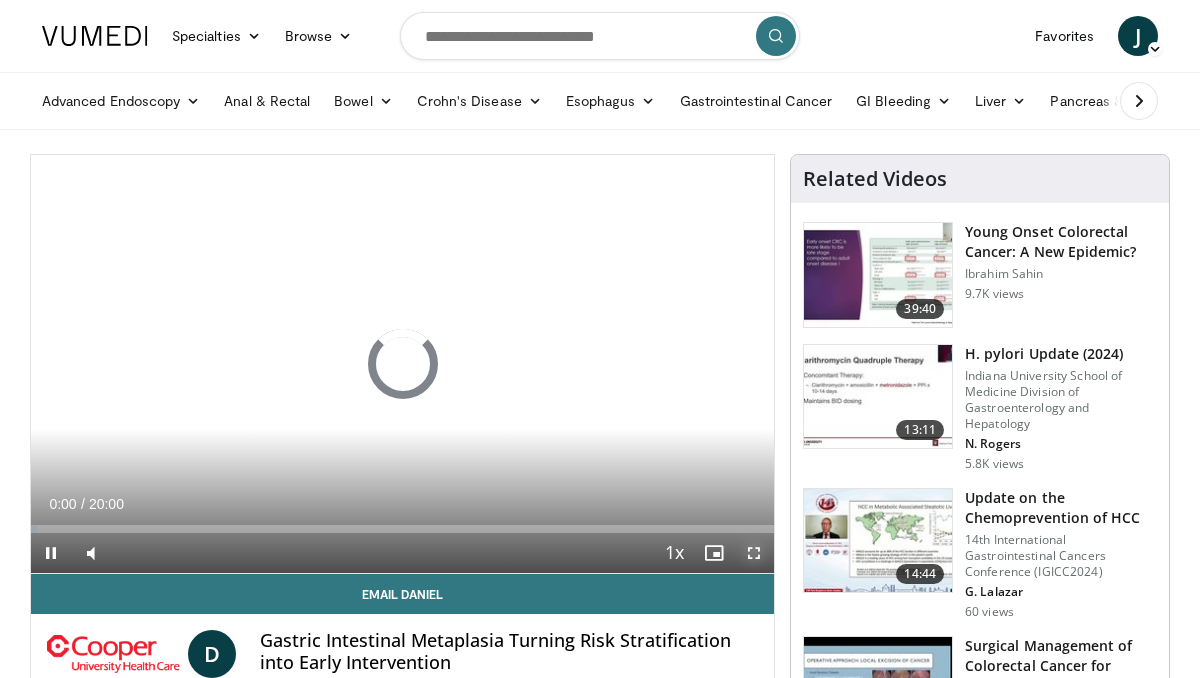 click at bounding box center (754, 553) 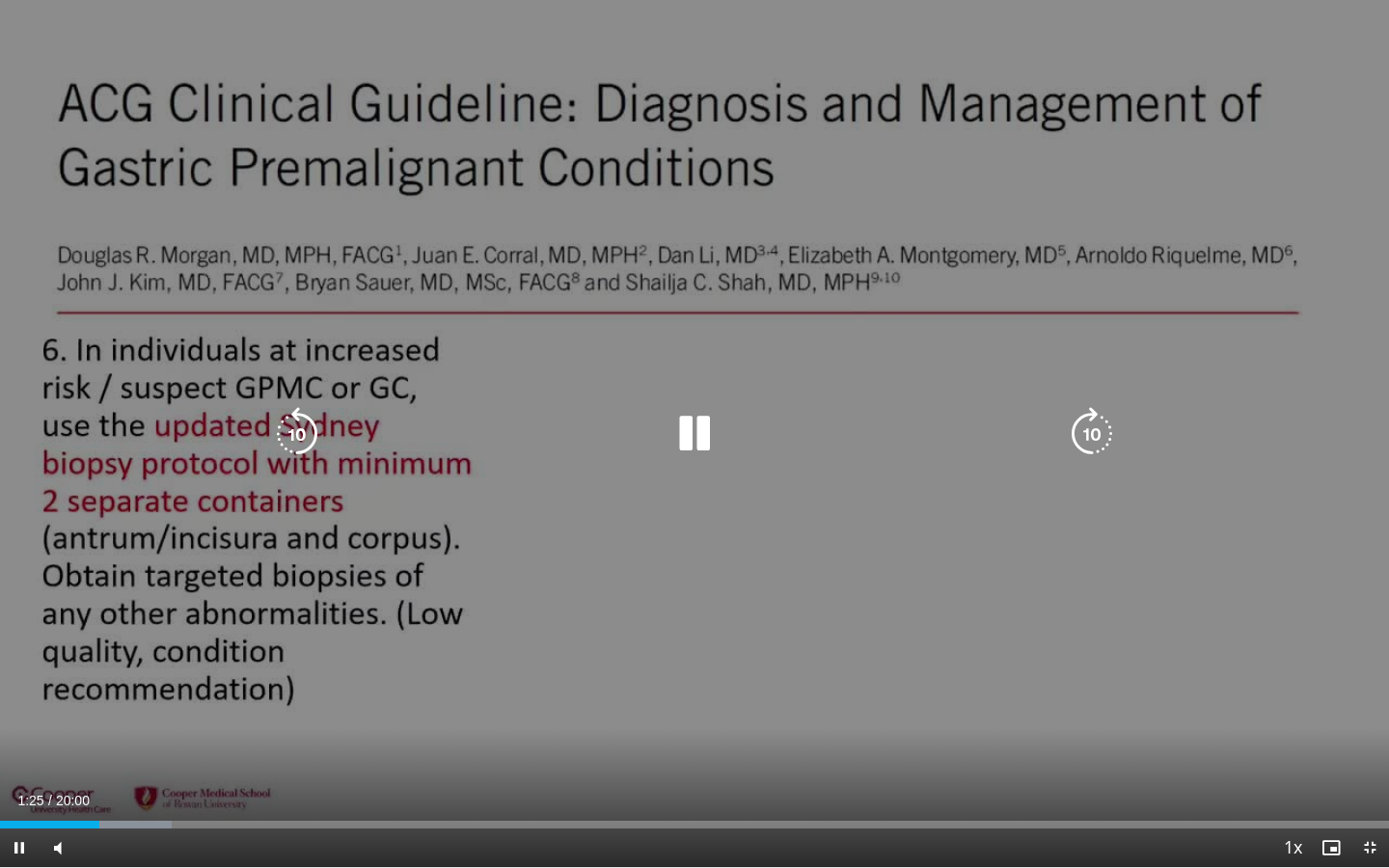 click at bounding box center [297, 434] 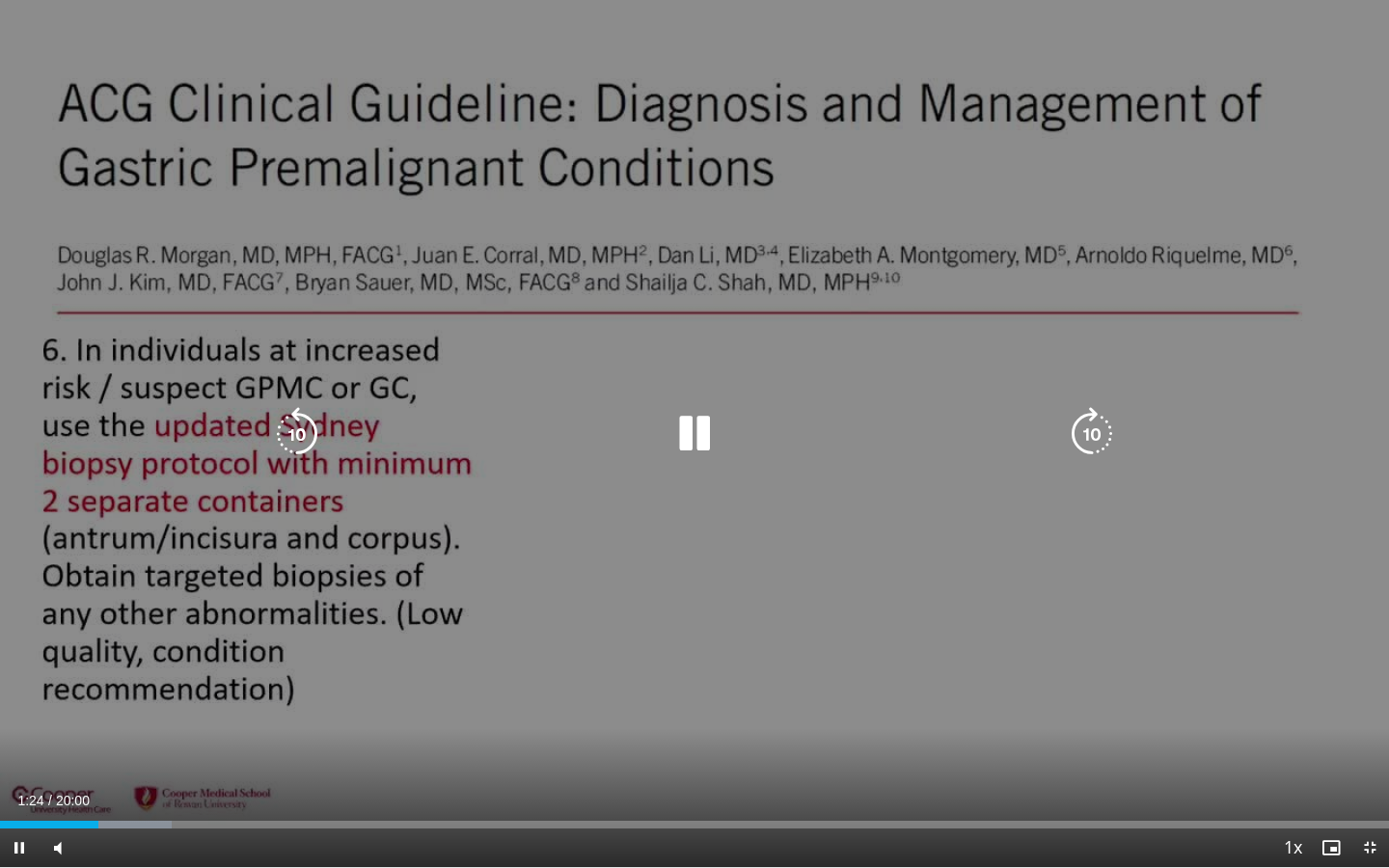 click at bounding box center (297, 434) 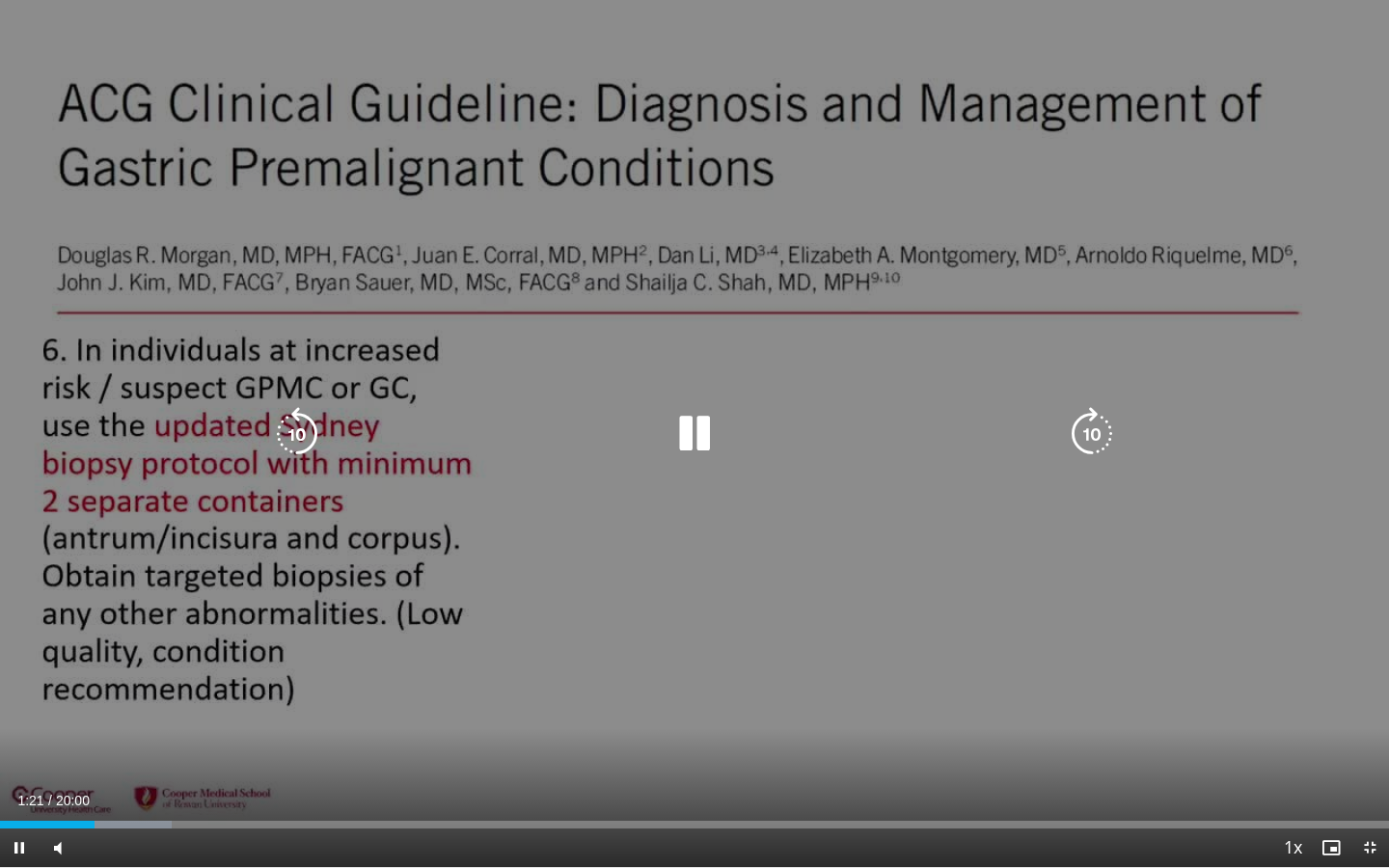 click at bounding box center [297, 434] 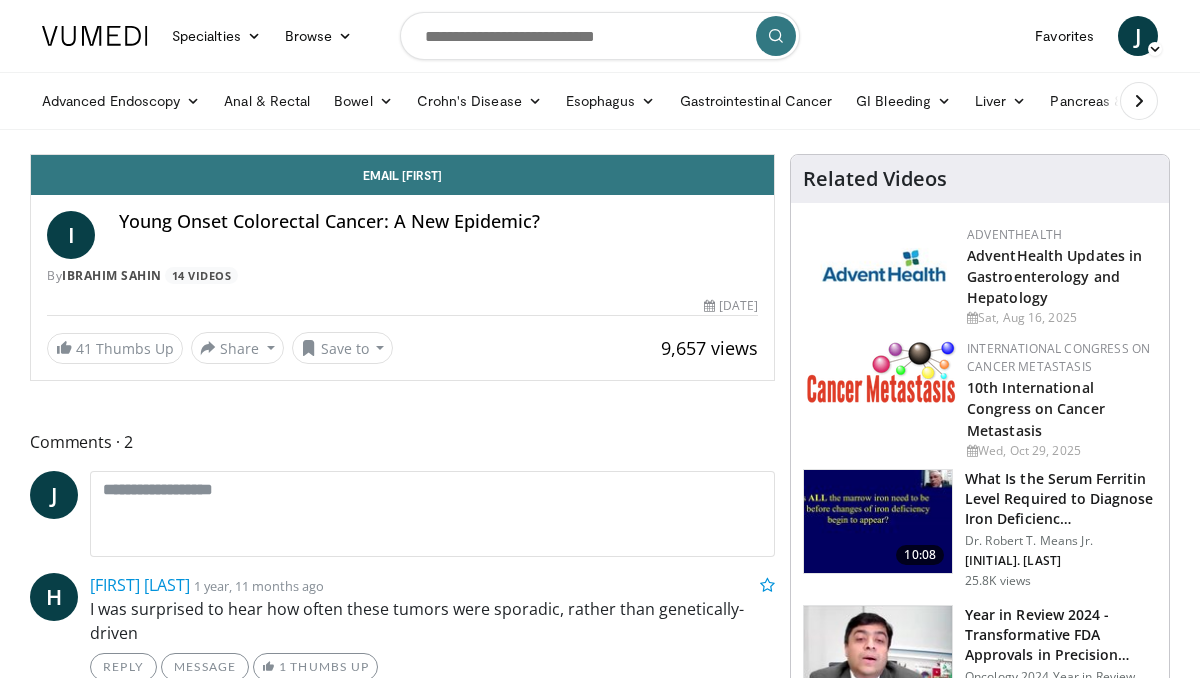 scroll, scrollTop: 0, scrollLeft: 0, axis: both 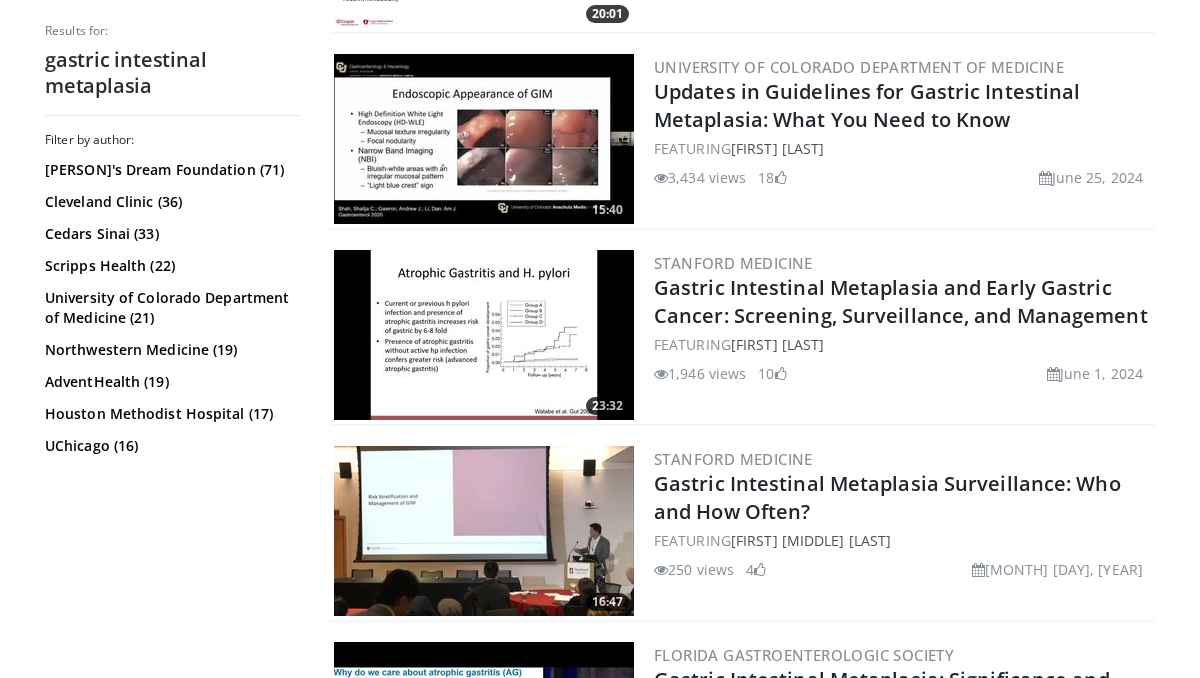 click at bounding box center [484, 139] 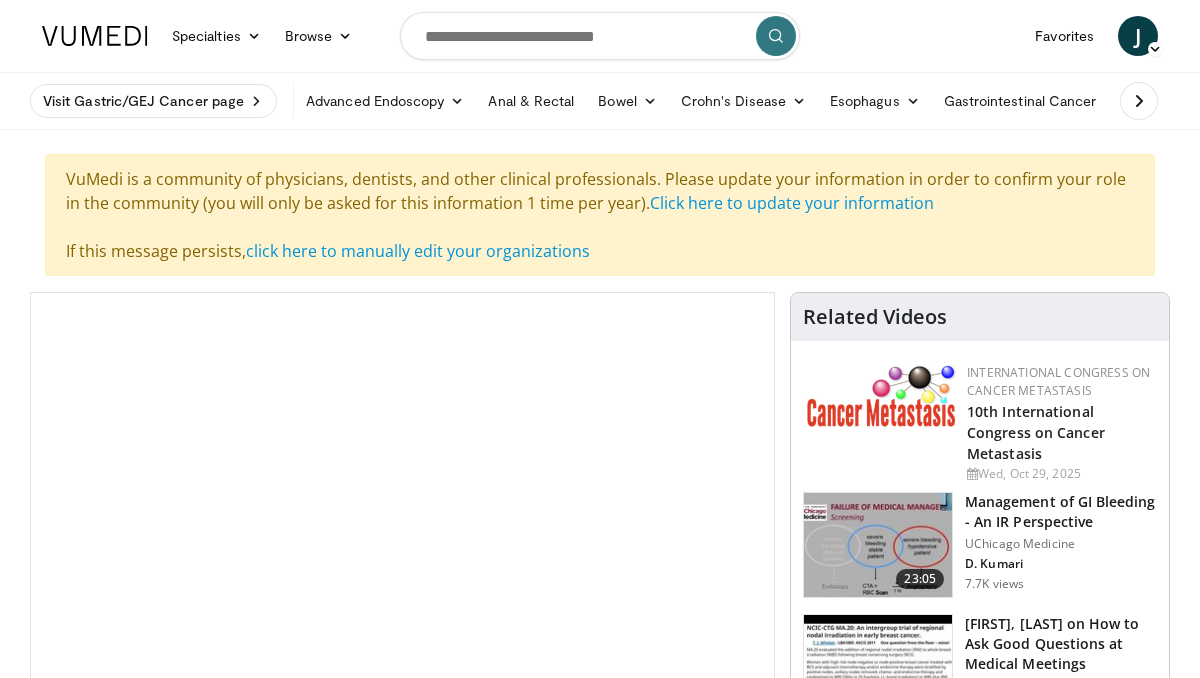 scroll, scrollTop: 0, scrollLeft: 0, axis: both 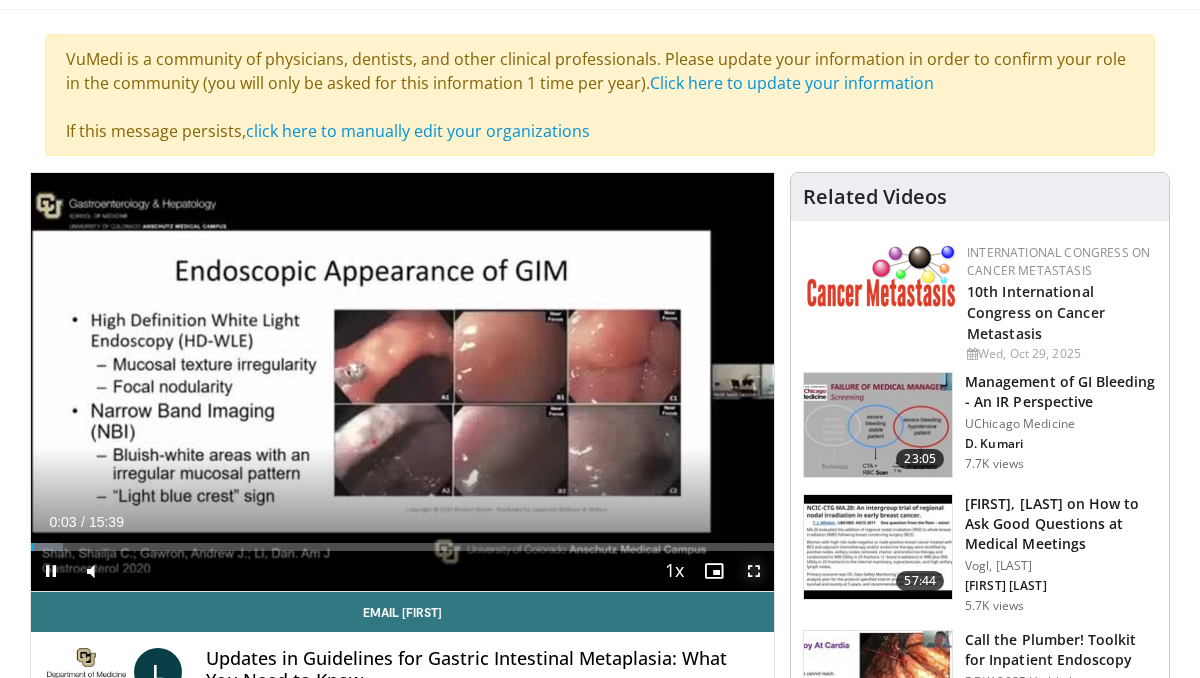 click at bounding box center [754, 571] 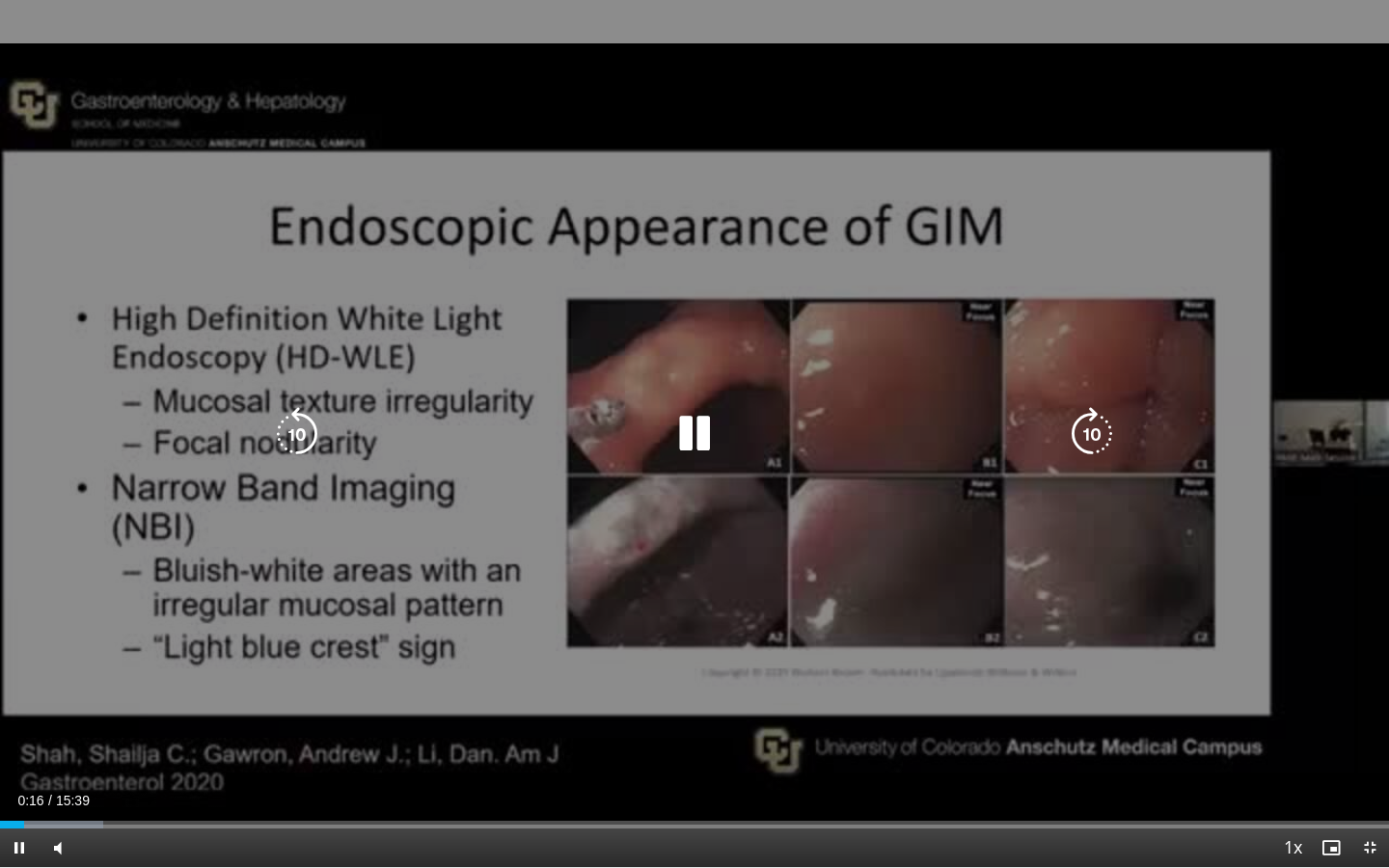 click at bounding box center (694, 434) 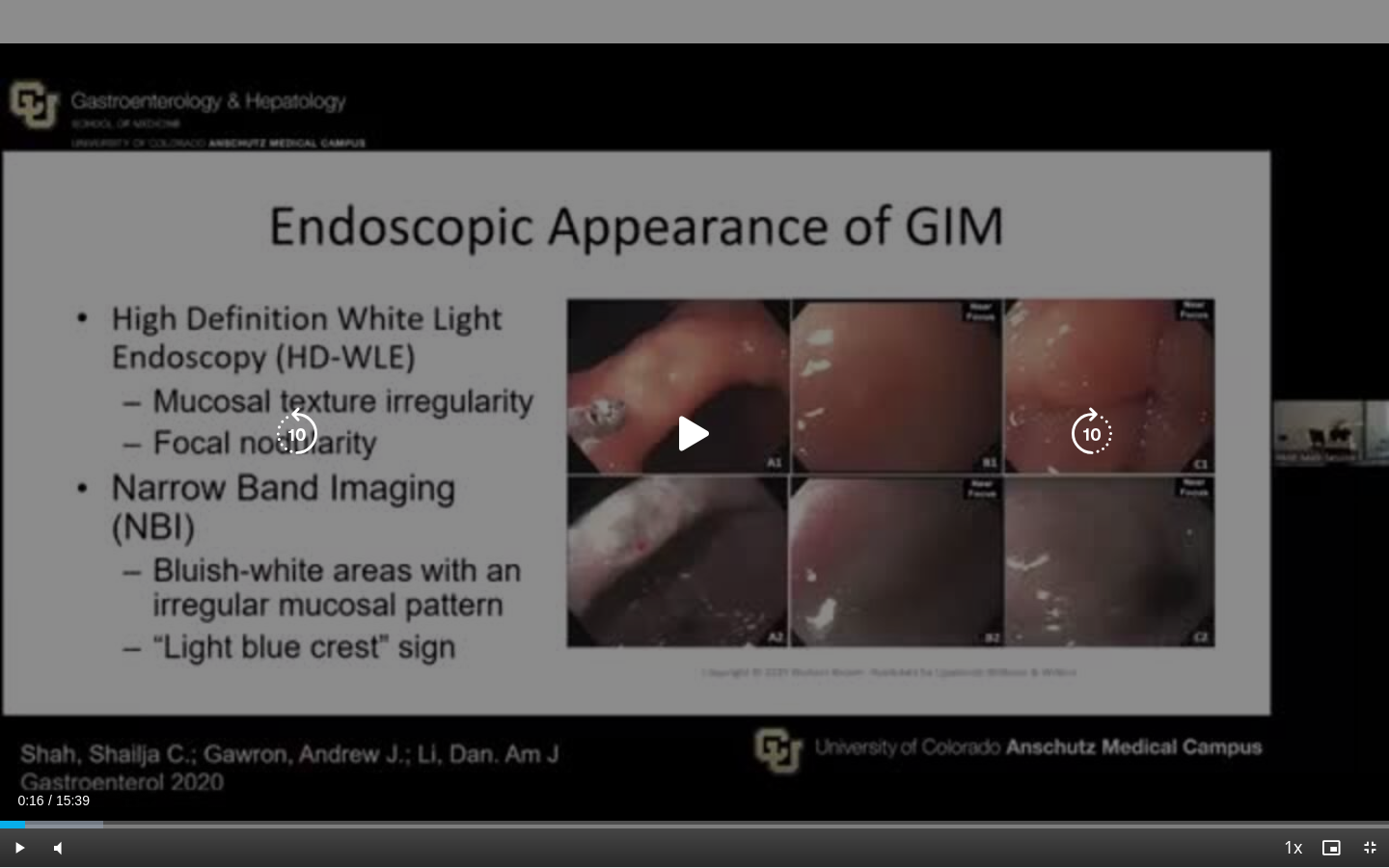click on "10 seconds
Tap to unmute" at bounding box center [694, 433] 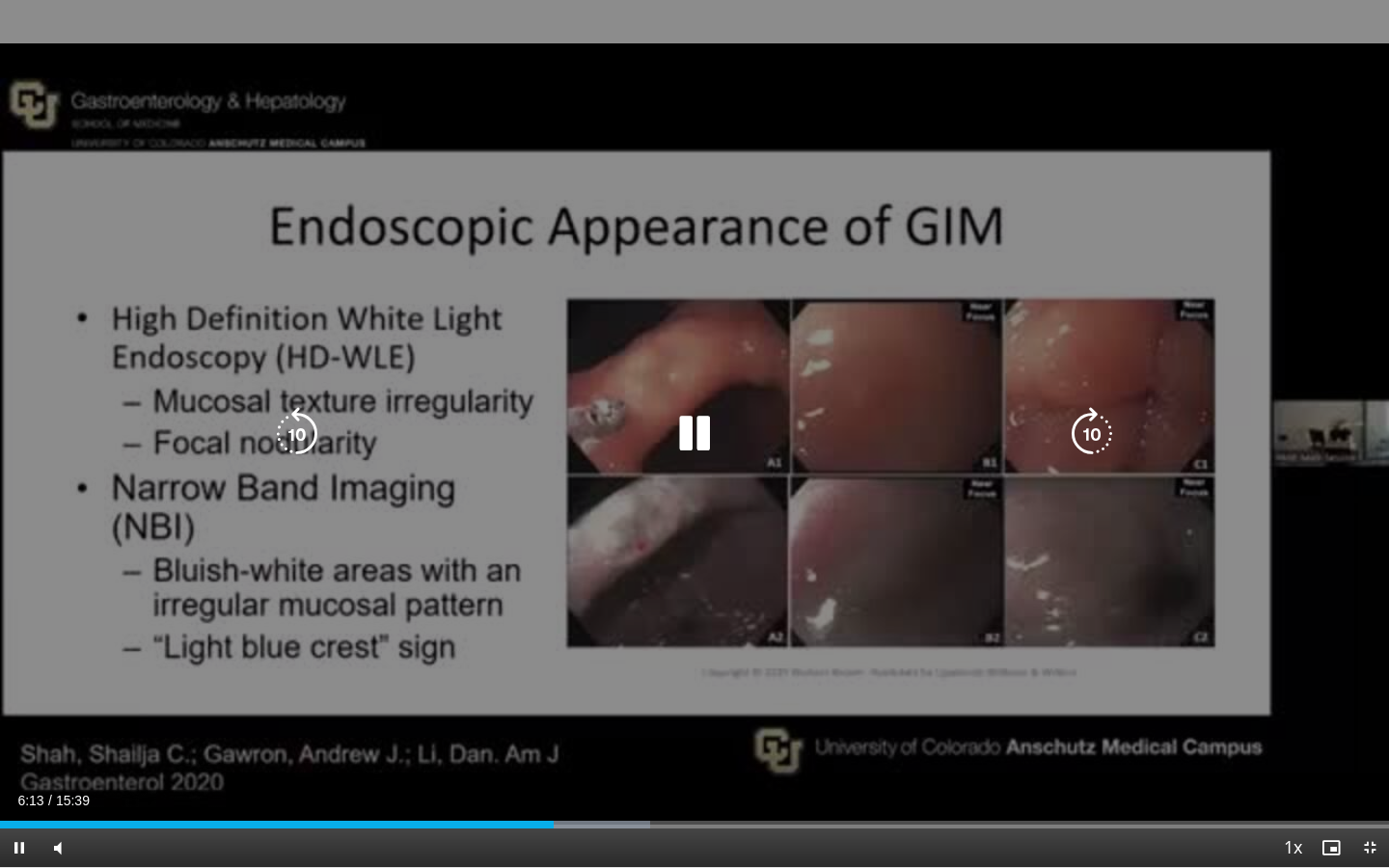 click at bounding box center (297, 434) 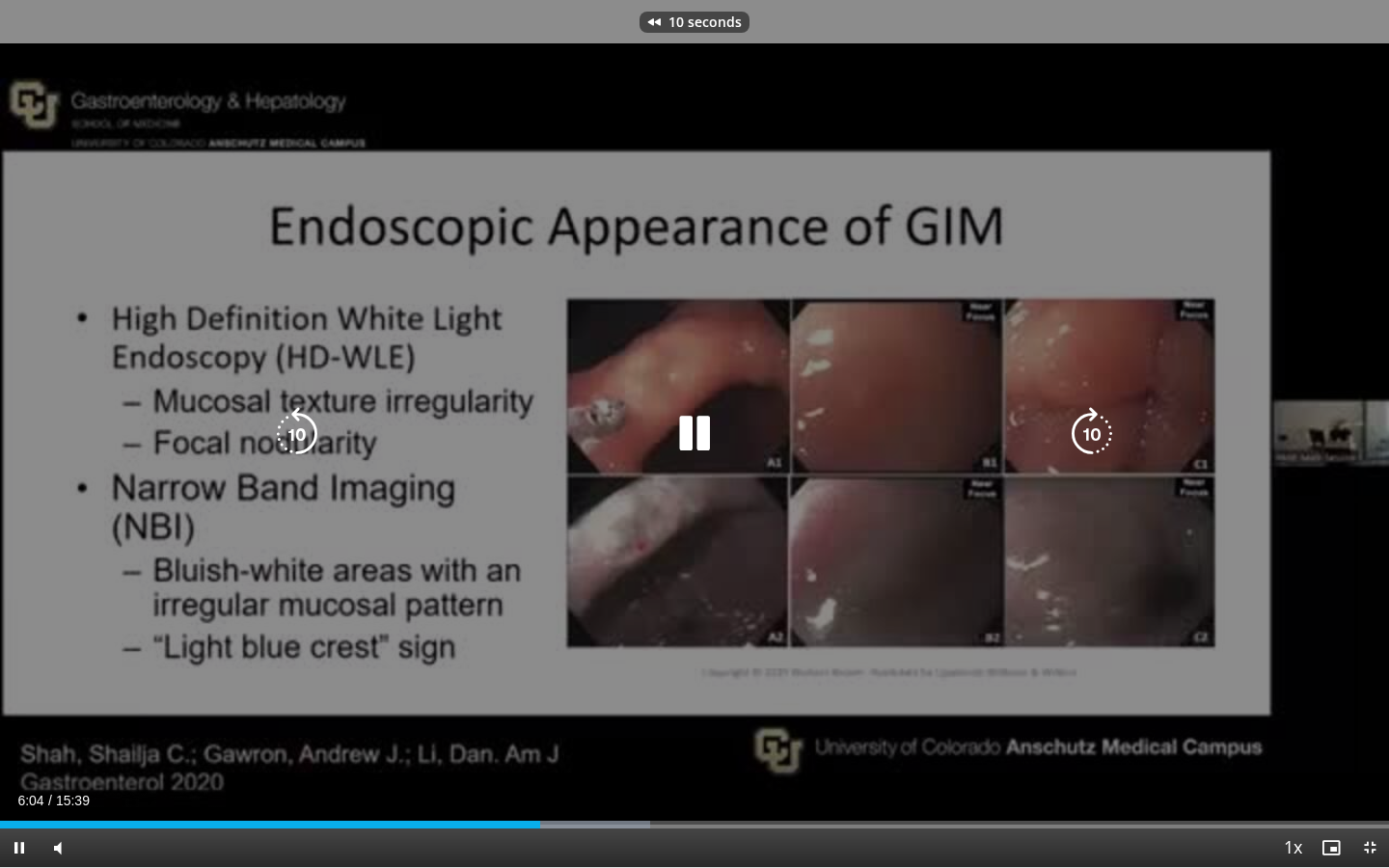 click at bounding box center (297, 434) 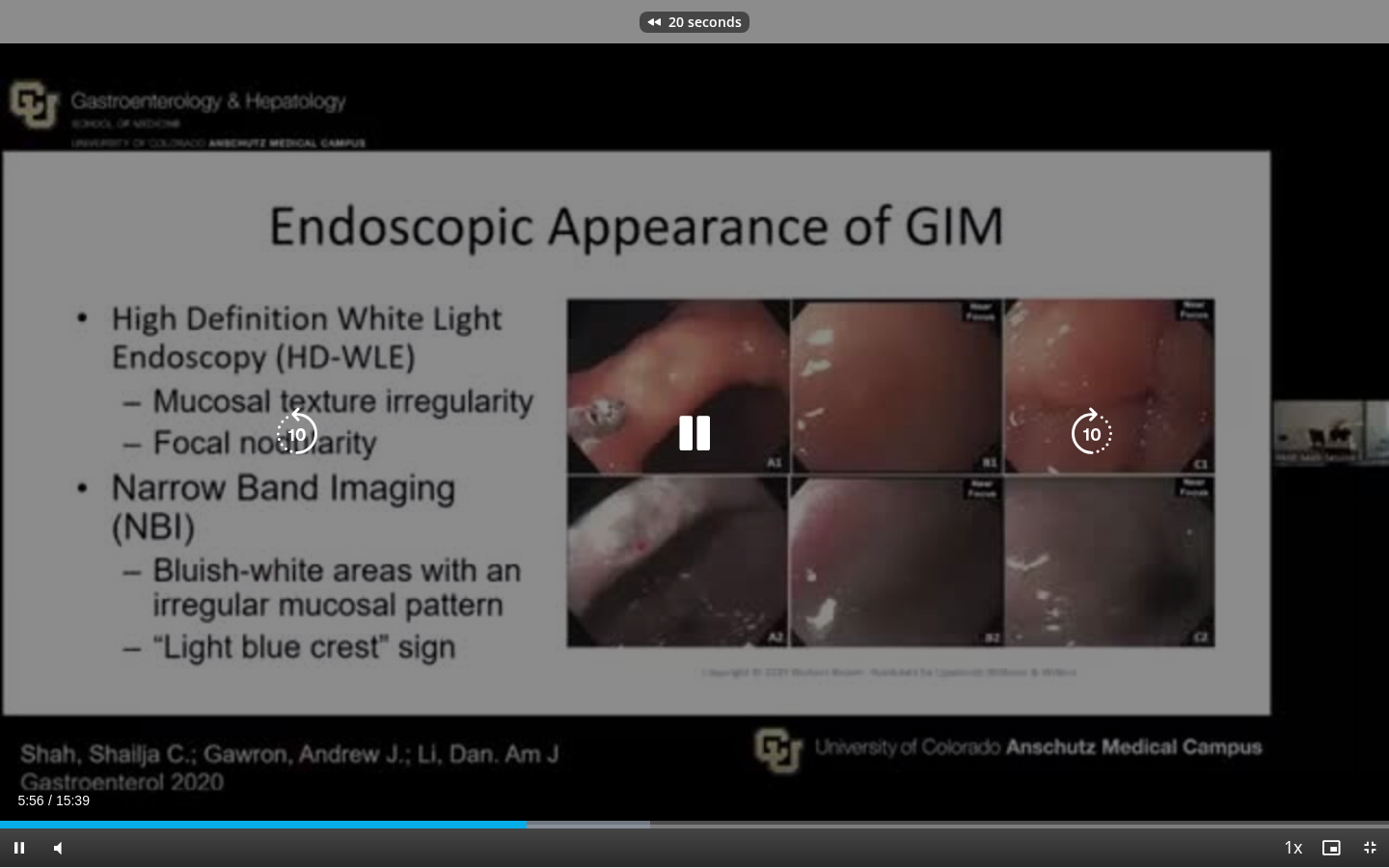 click at bounding box center (297, 434) 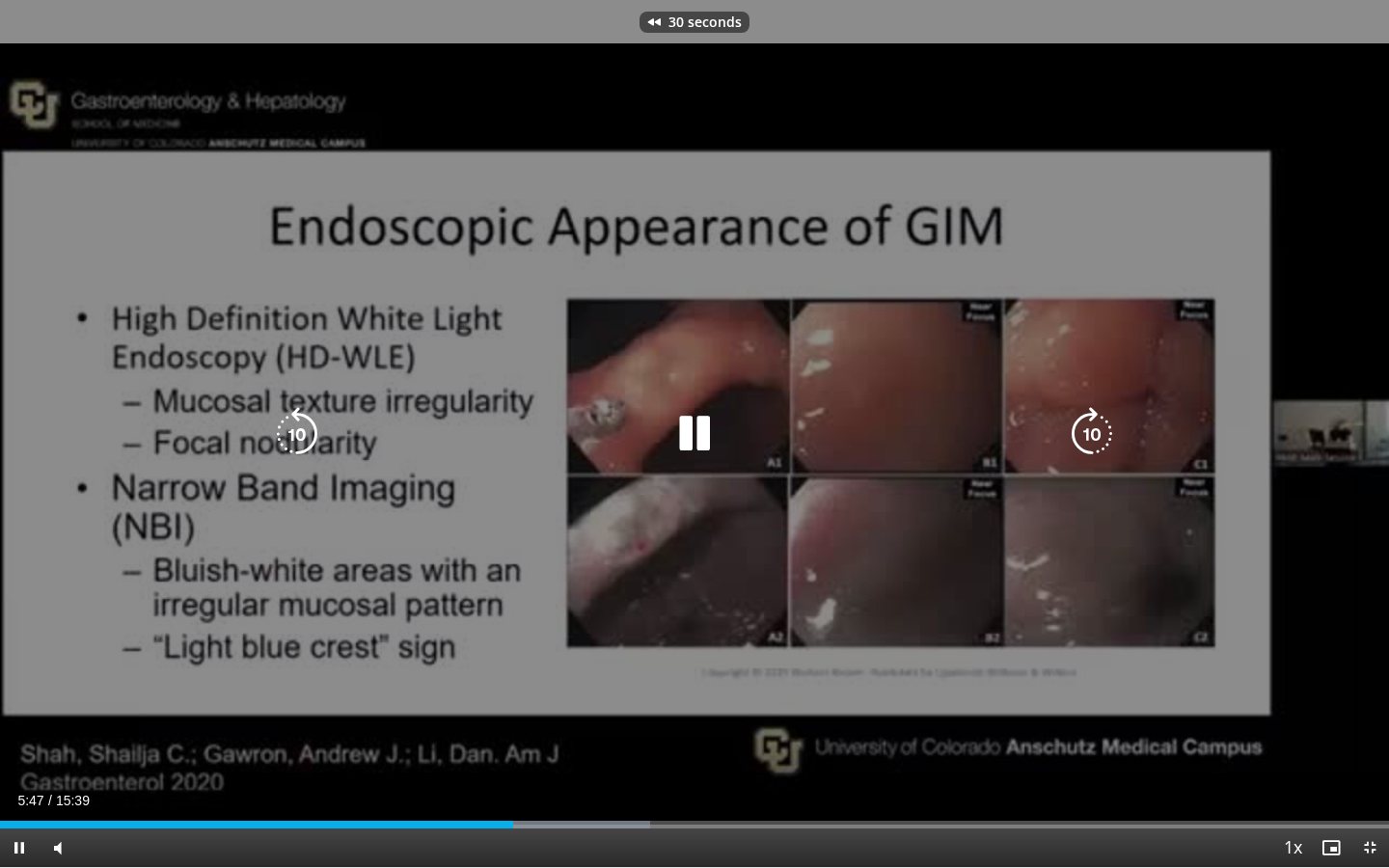 click at bounding box center (297, 434) 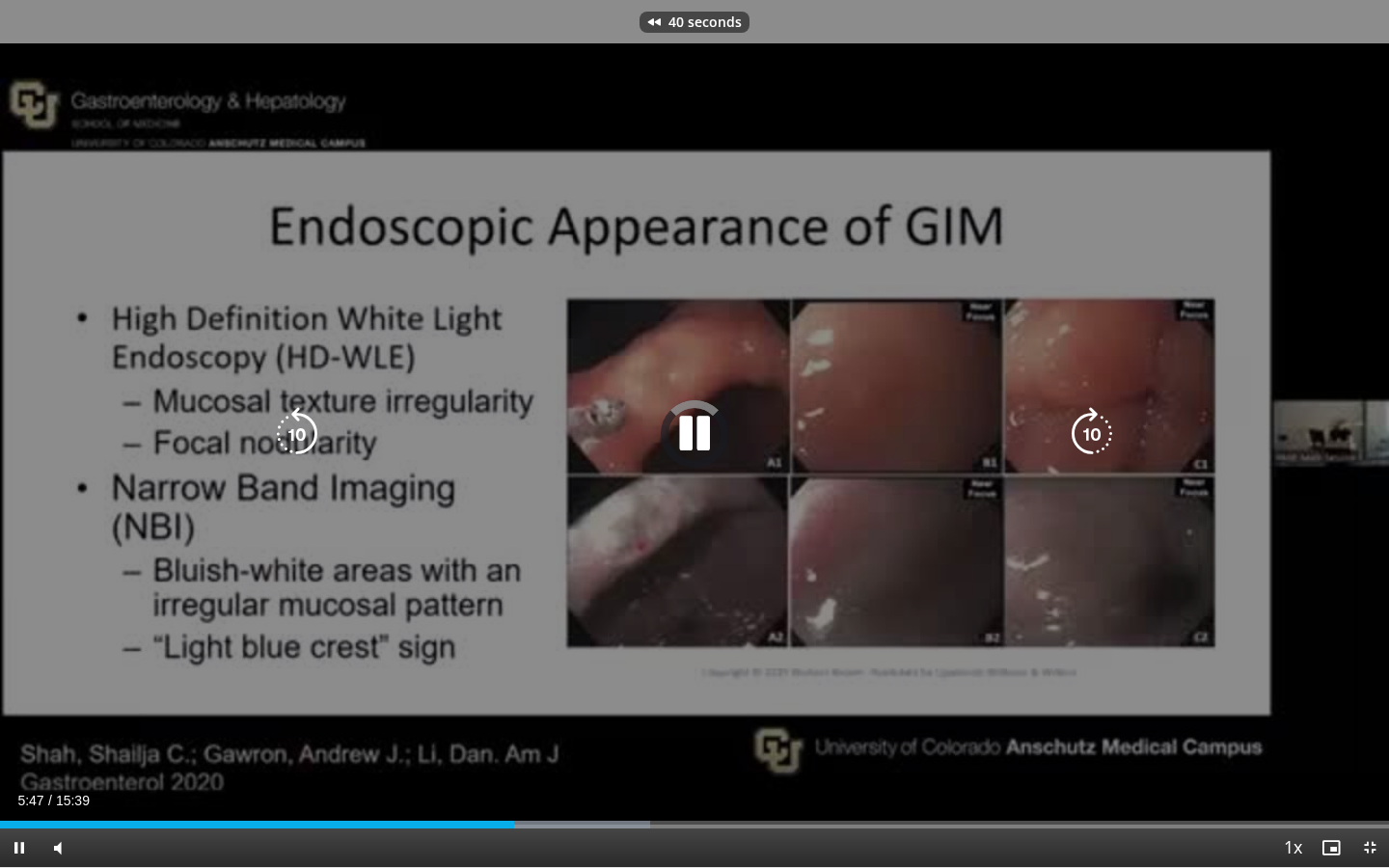 click at bounding box center (297, 434) 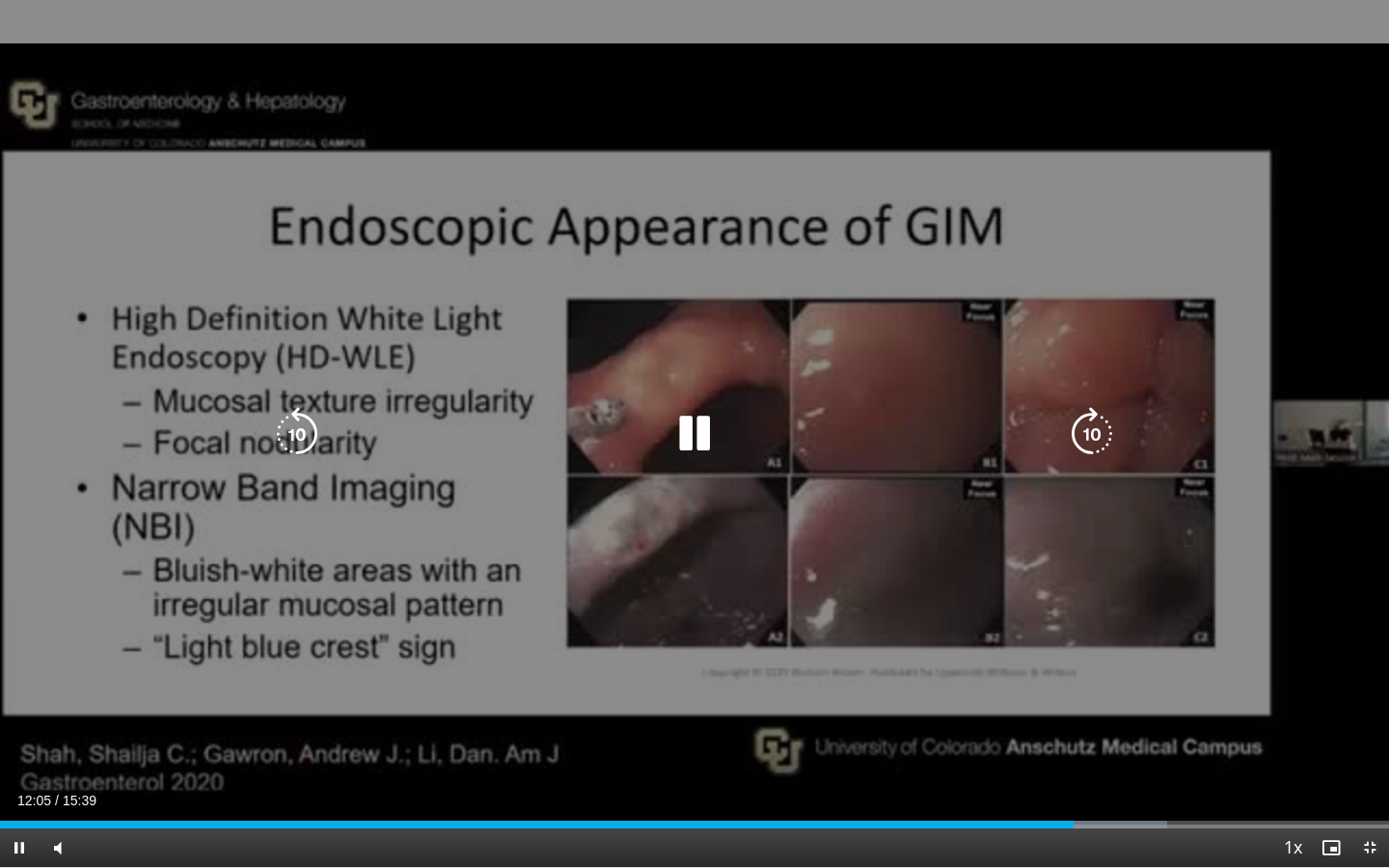 click on "50 seconds
Tap to unmute" at bounding box center [694, 433] 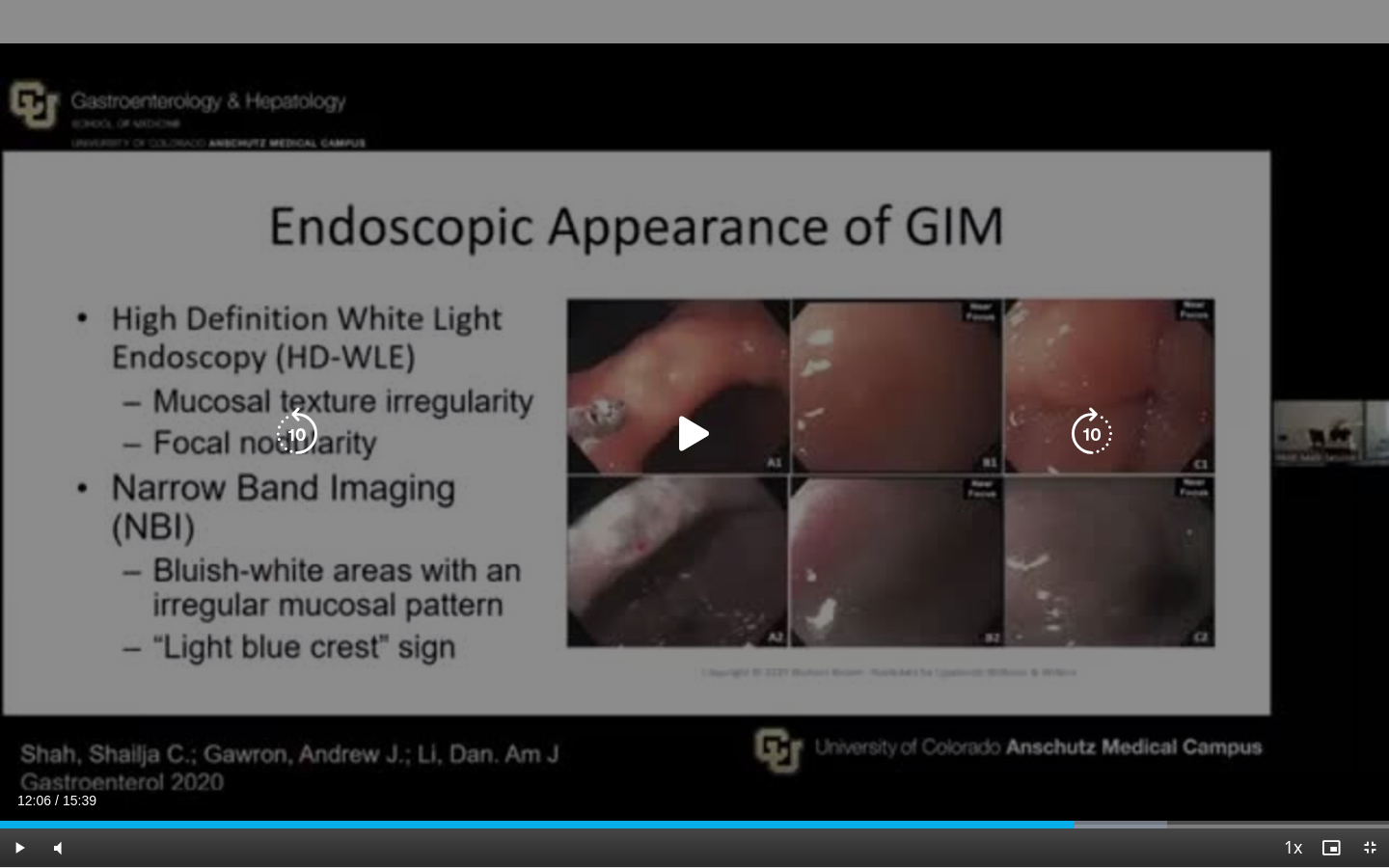 click at bounding box center [694, 434] 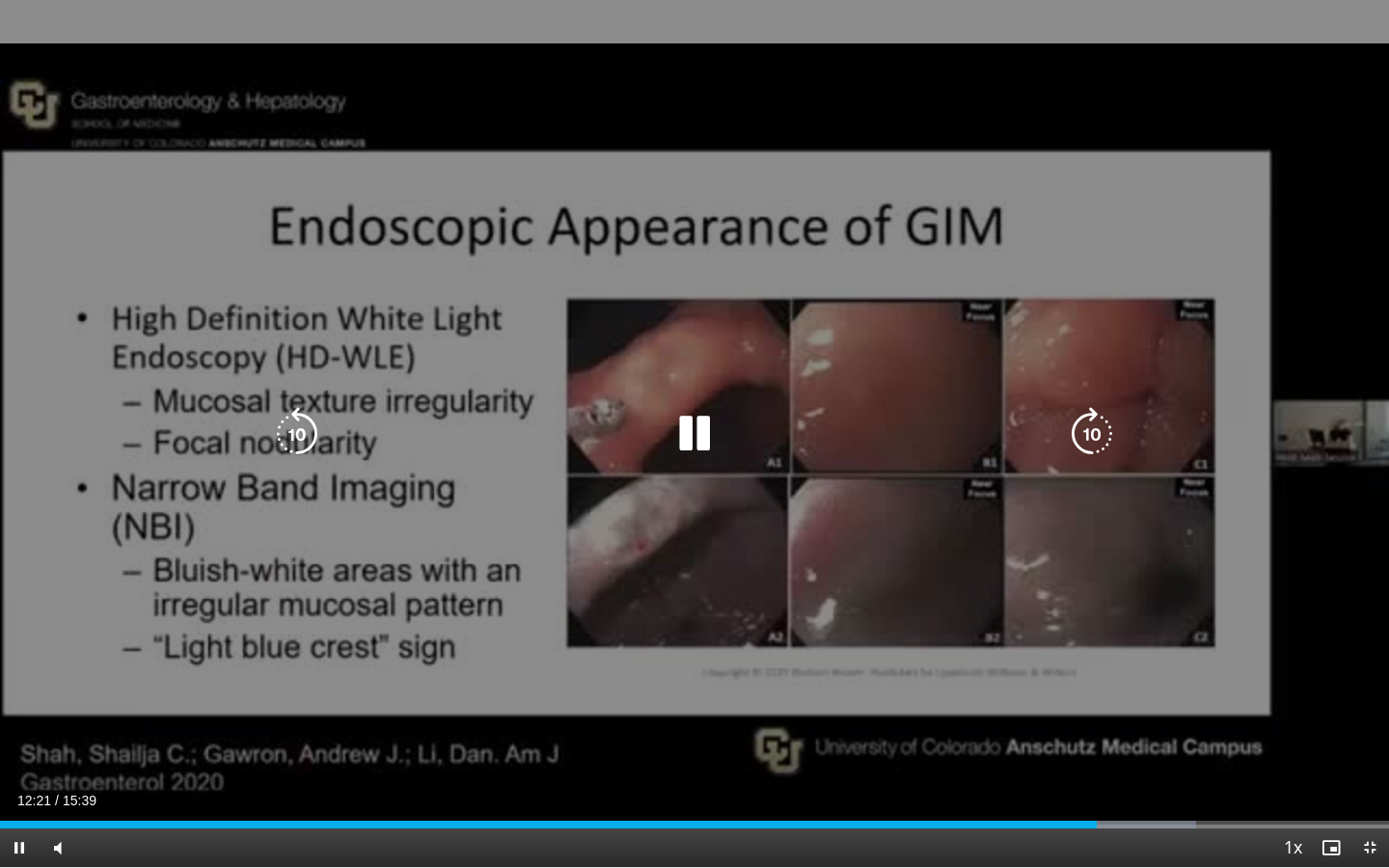drag, startPoint x: 410, startPoint y: 751, endPoint x: 193, endPoint y: 757, distance: 217.08293 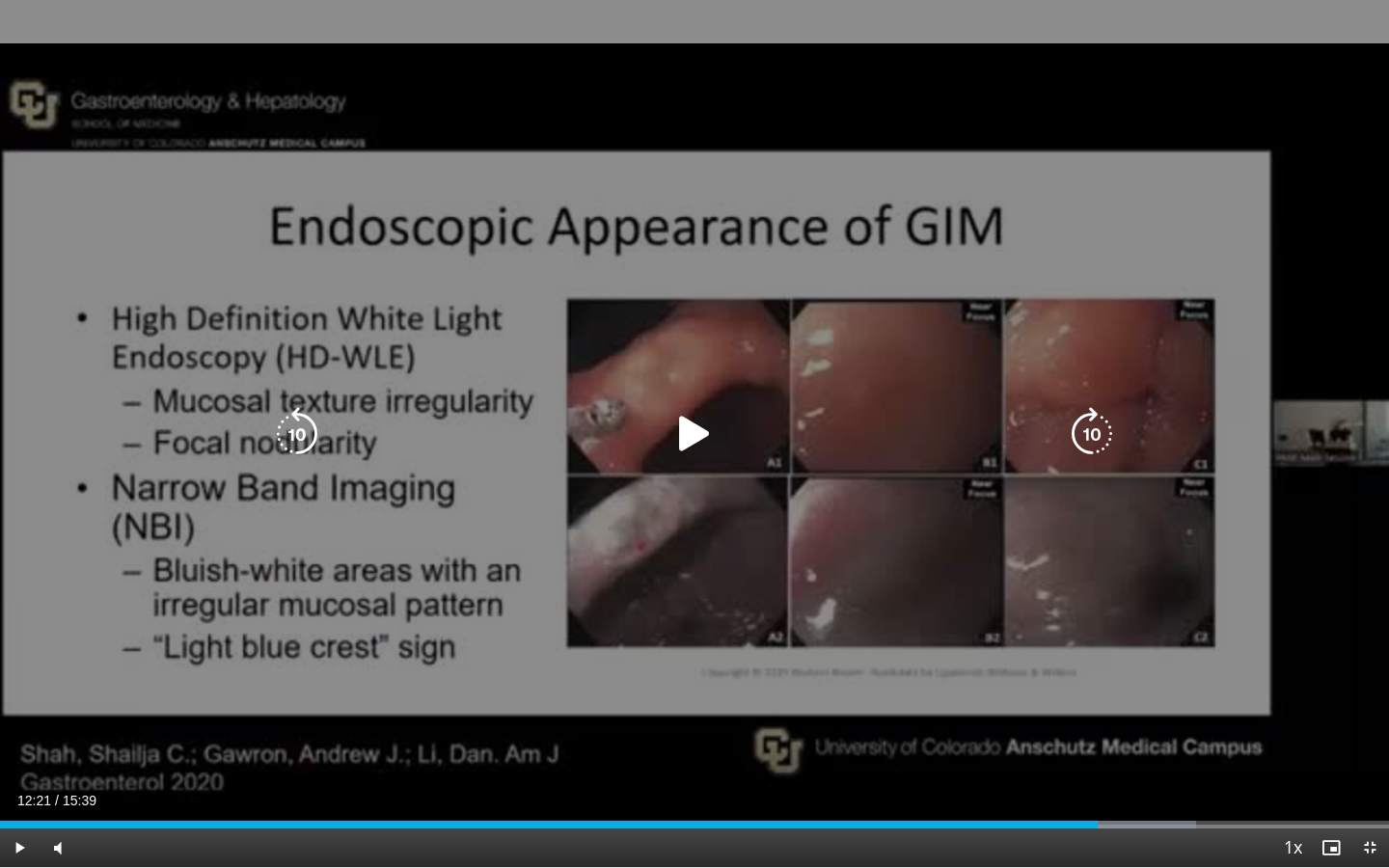 click at bounding box center (694, 434) 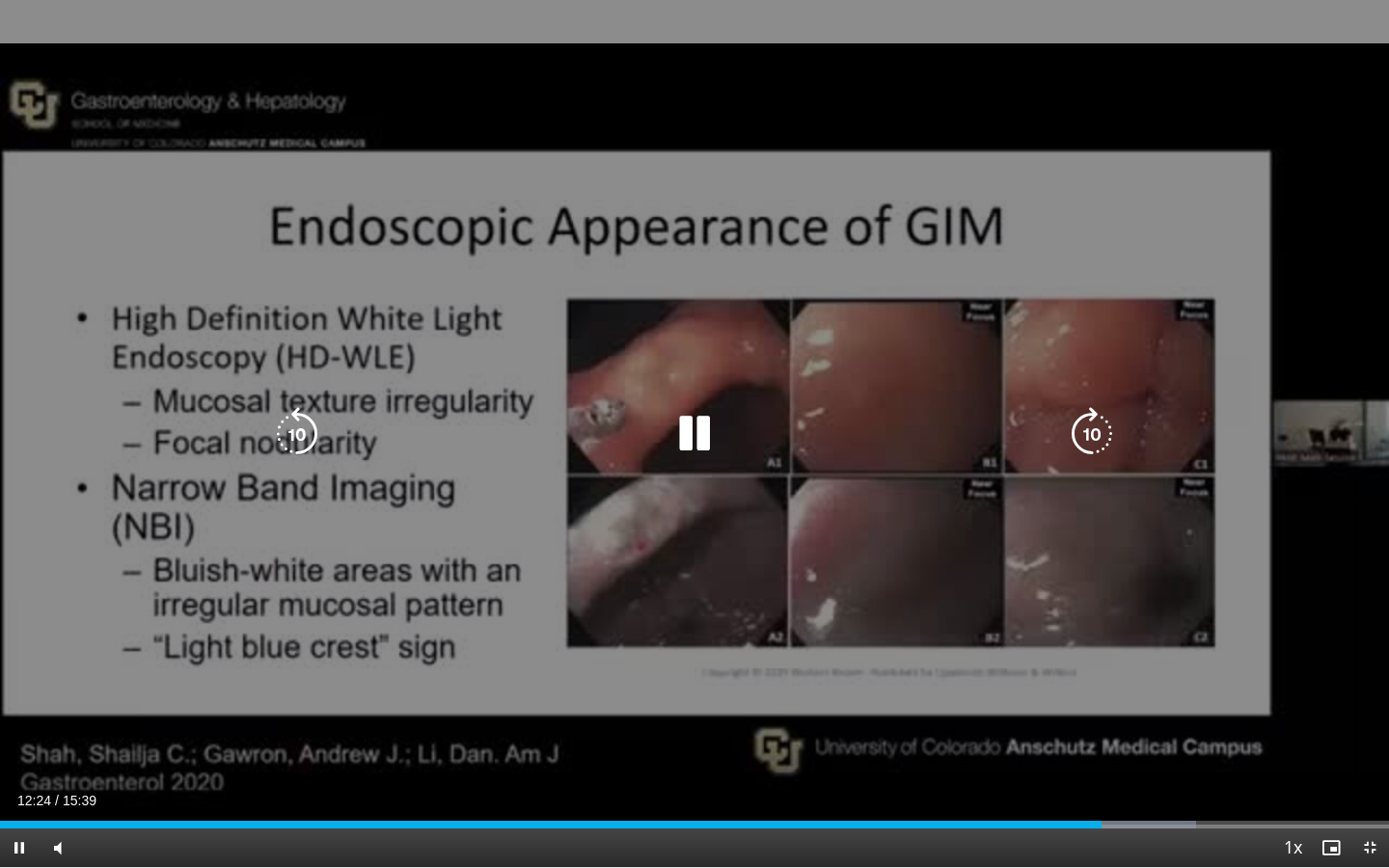 click at bounding box center [694, 434] 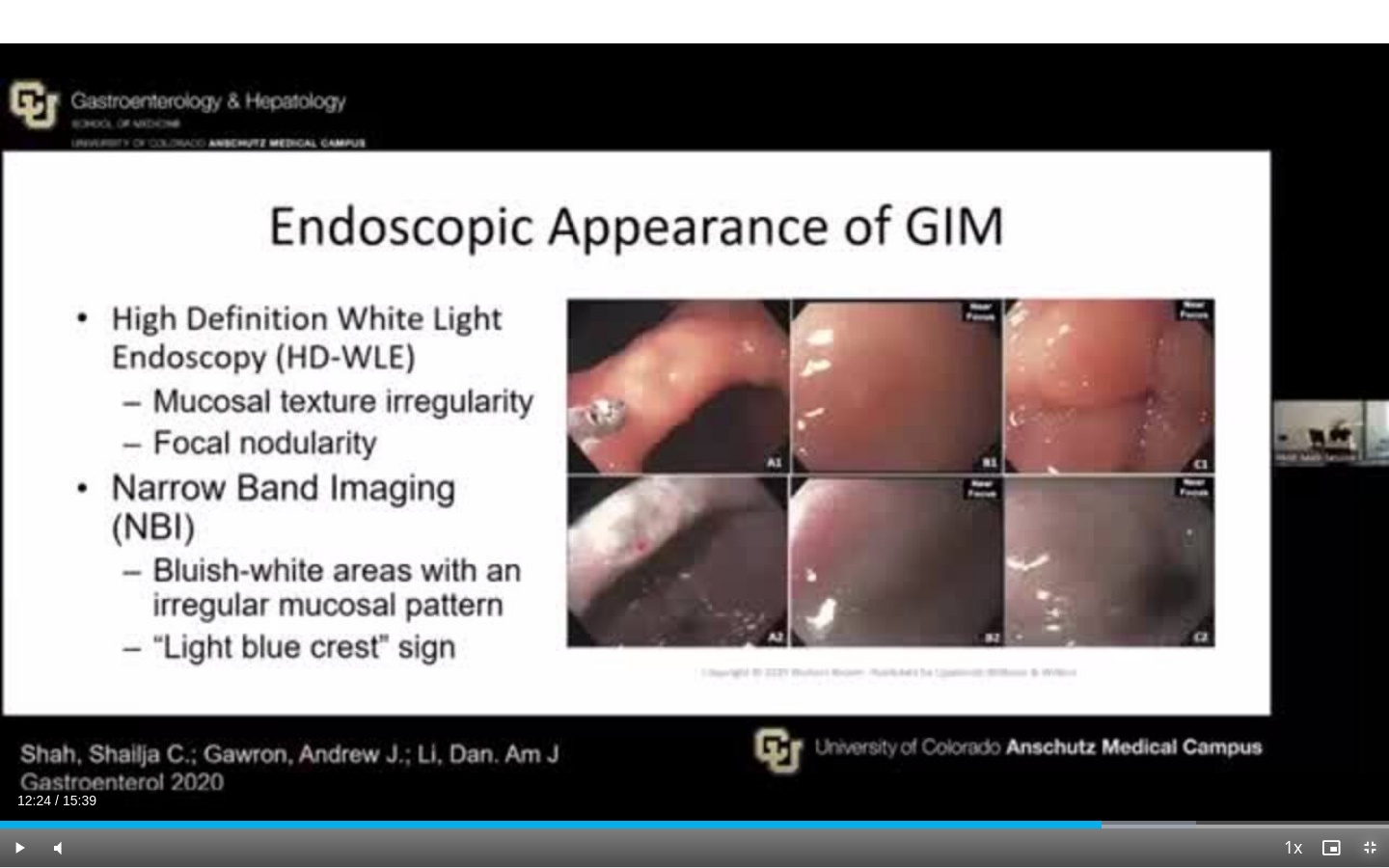 click at bounding box center [1370, 848] 